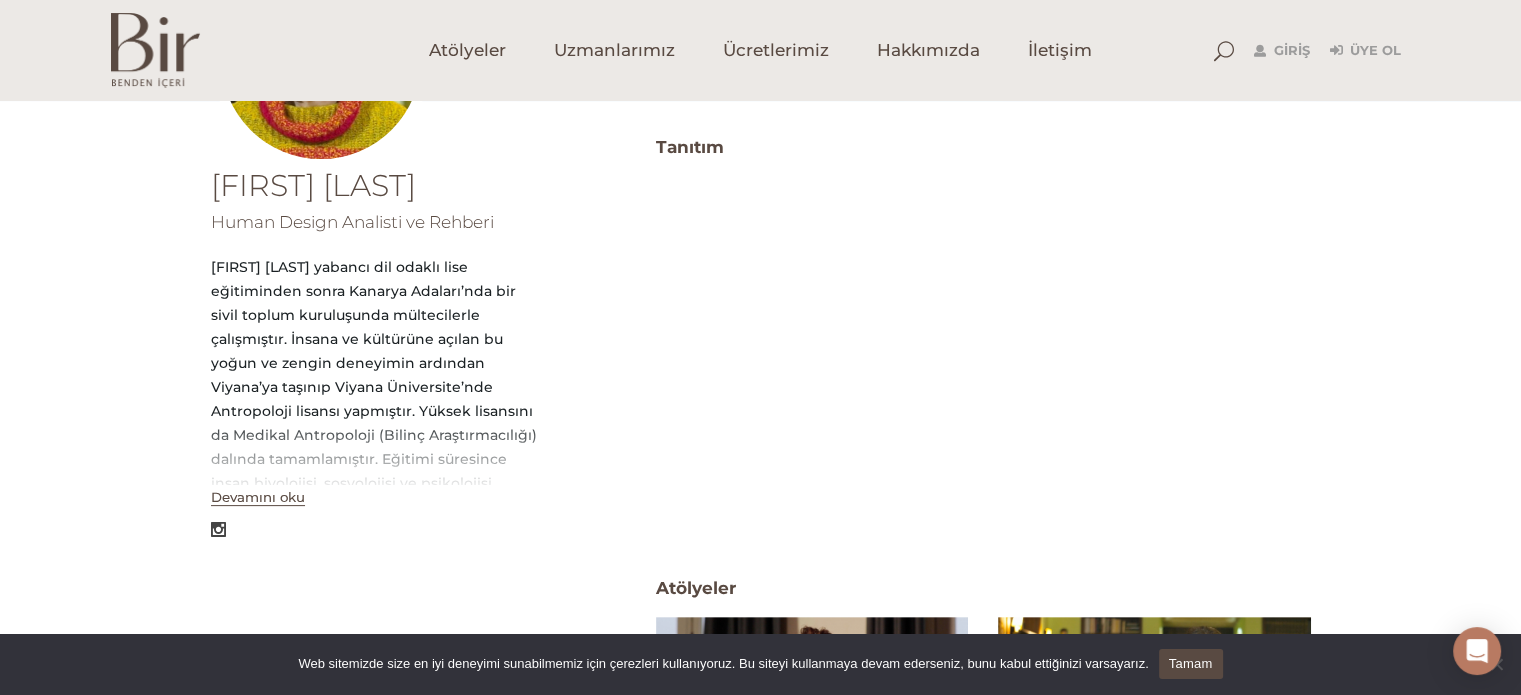 scroll, scrollTop: 348, scrollLeft: 0, axis: vertical 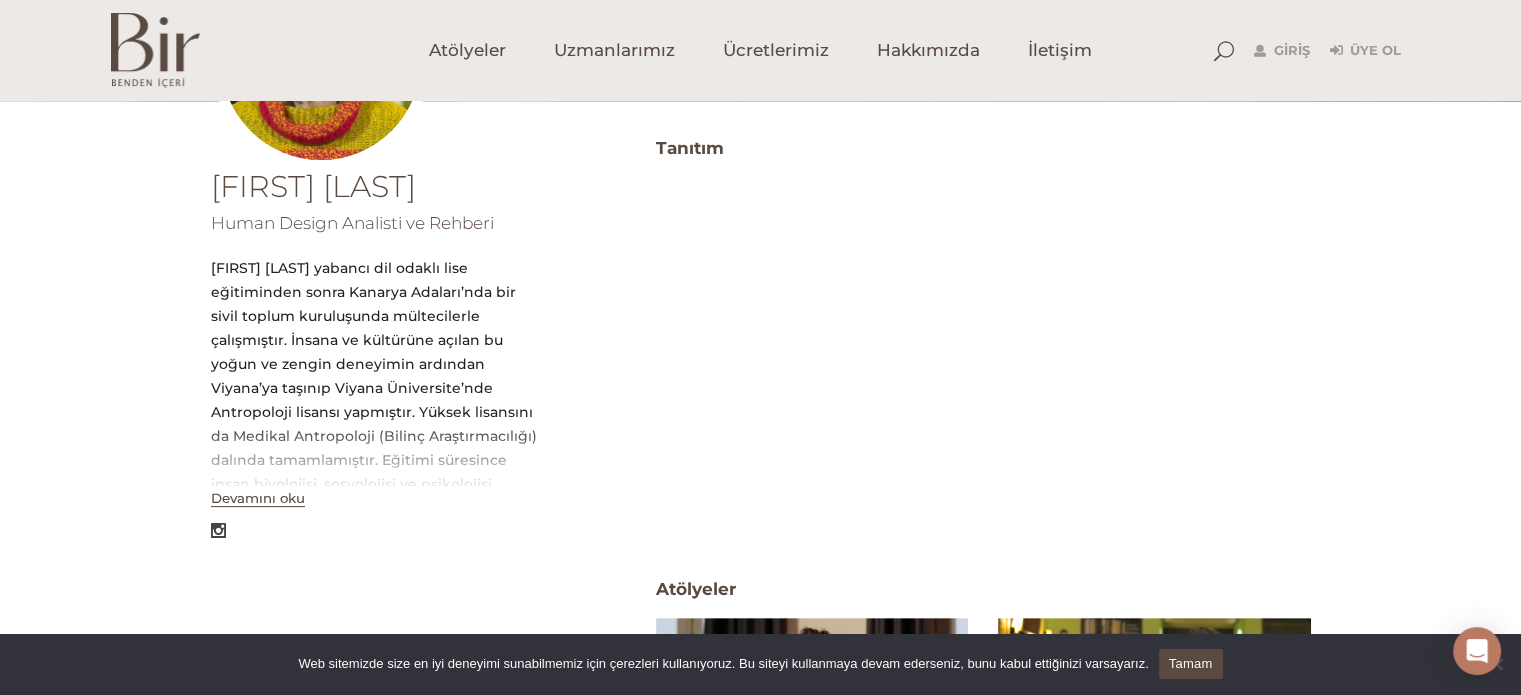 click on "Devamını oku" at bounding box center (258, 498) 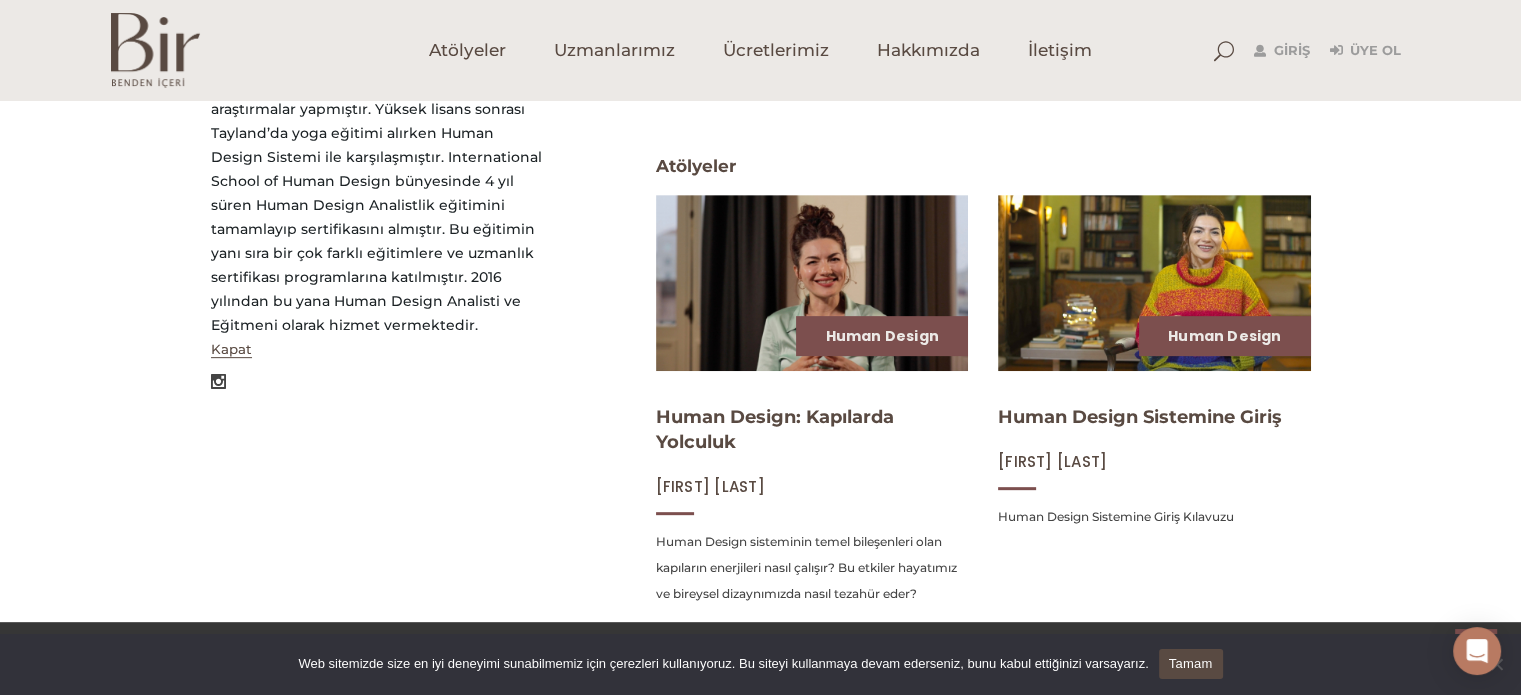 scroll, scrollTop: 772, scrollLeft: 0, axis: vertical 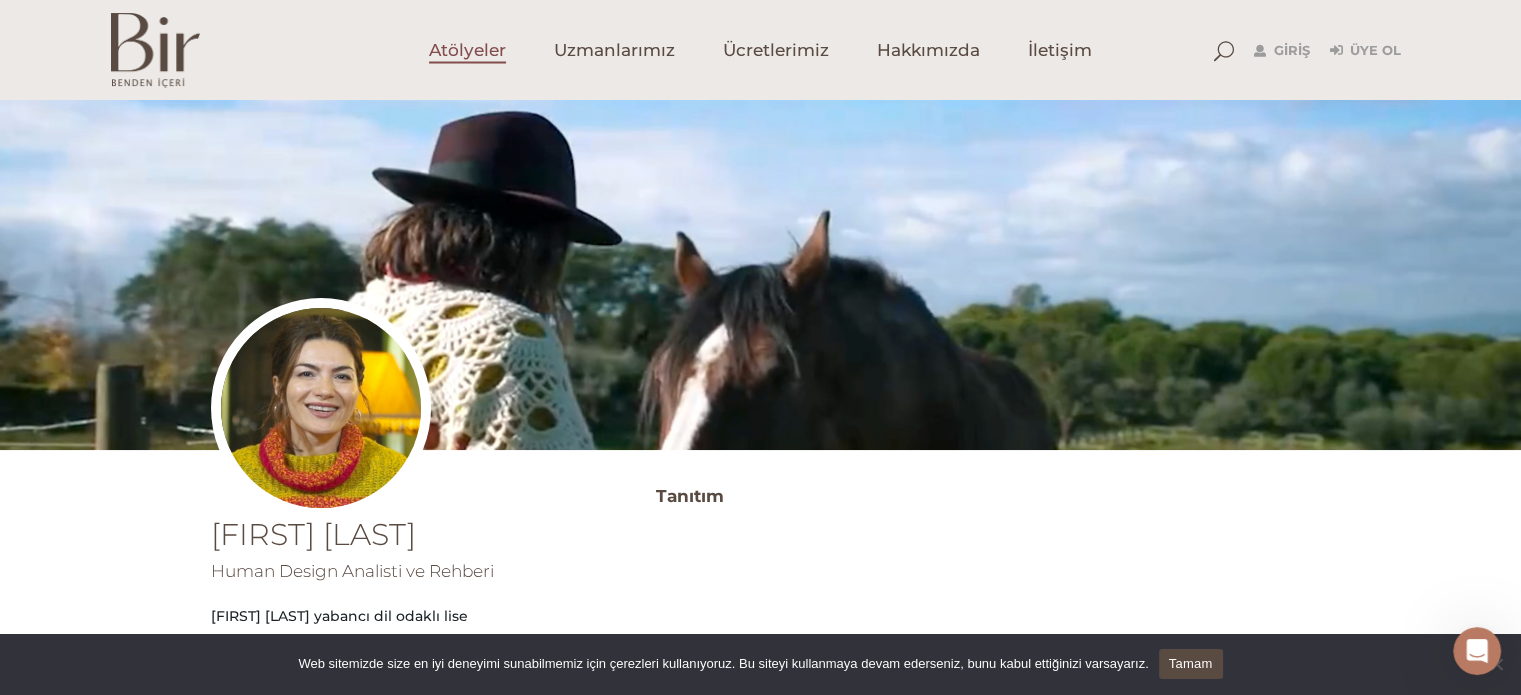 click on "Atölyeler" at bounding box center [467, 50] 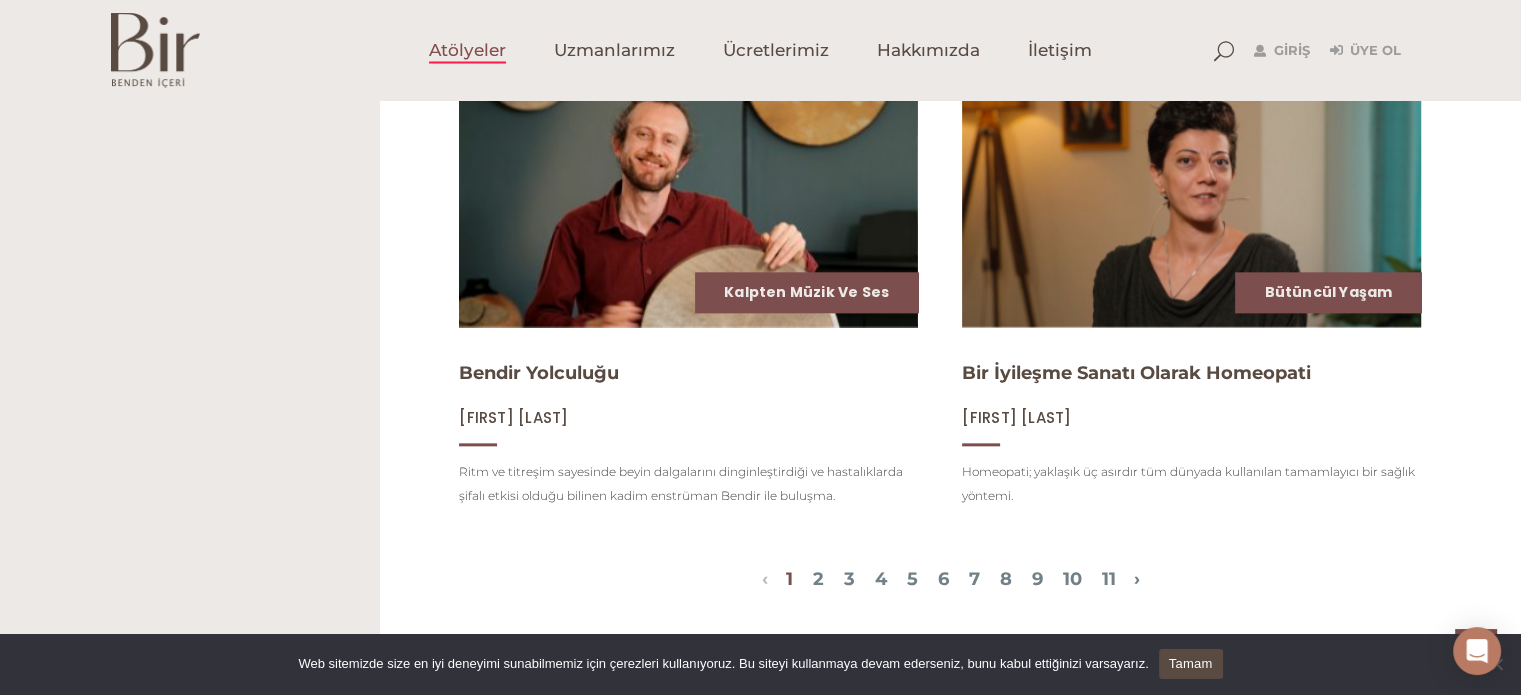 scroll, scrollTop: 2272, scrollLeft: 0, axis: vertical 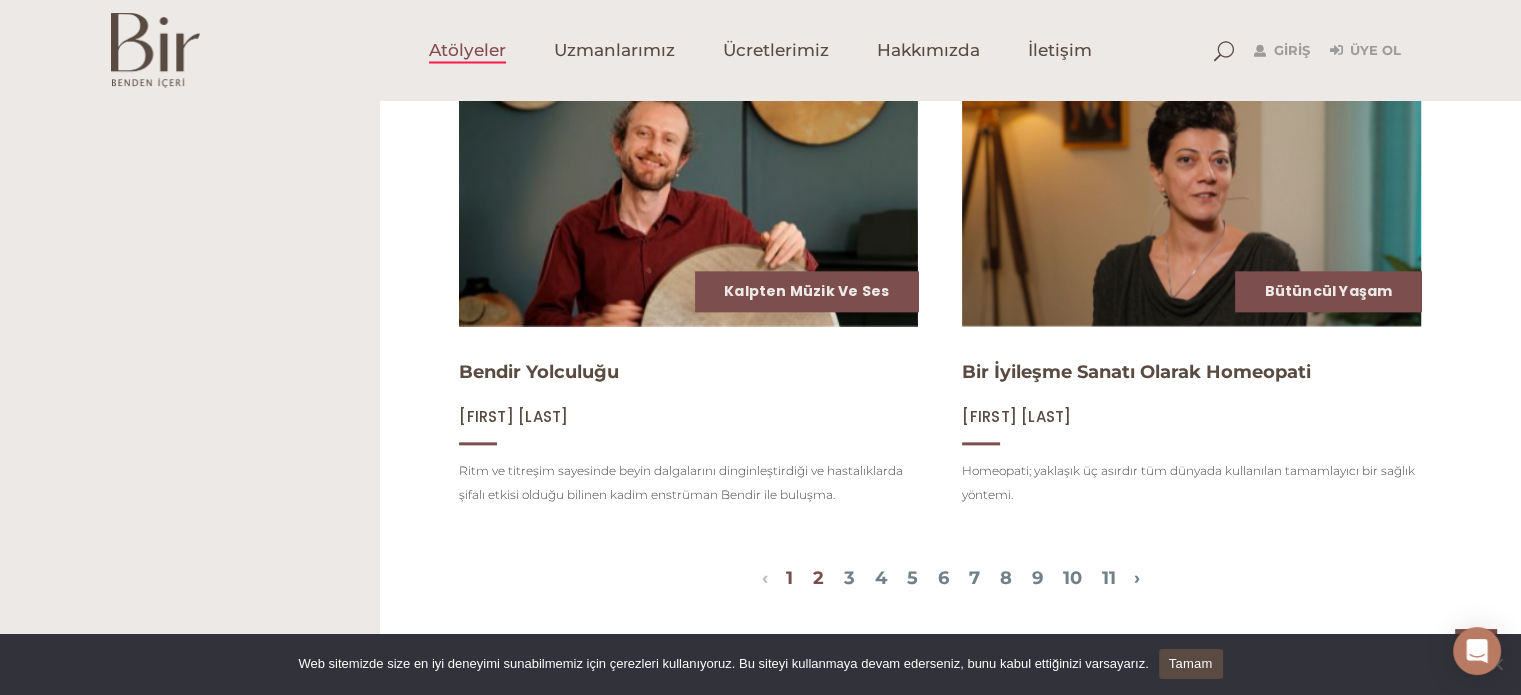 click on "2" at bounding box center (818, 578) 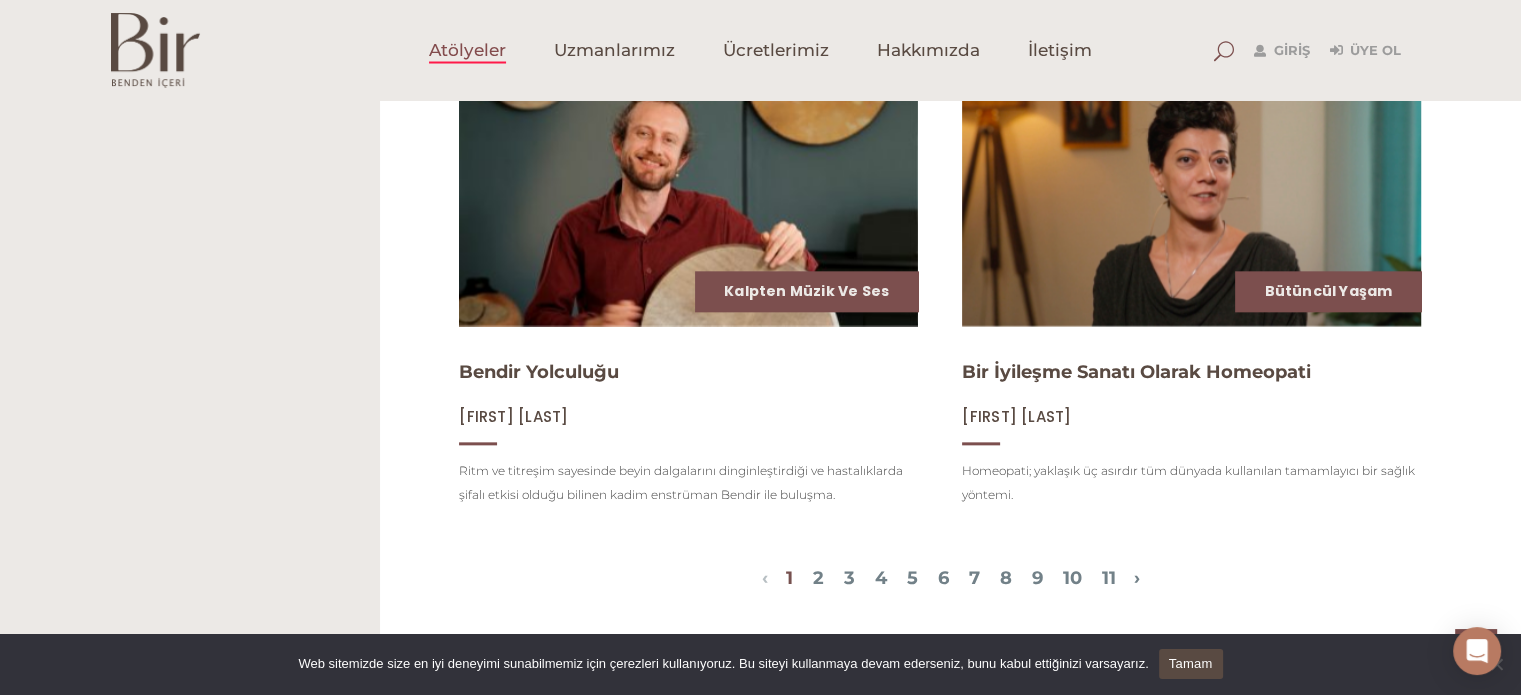 click at bounding box center (1224, 51) 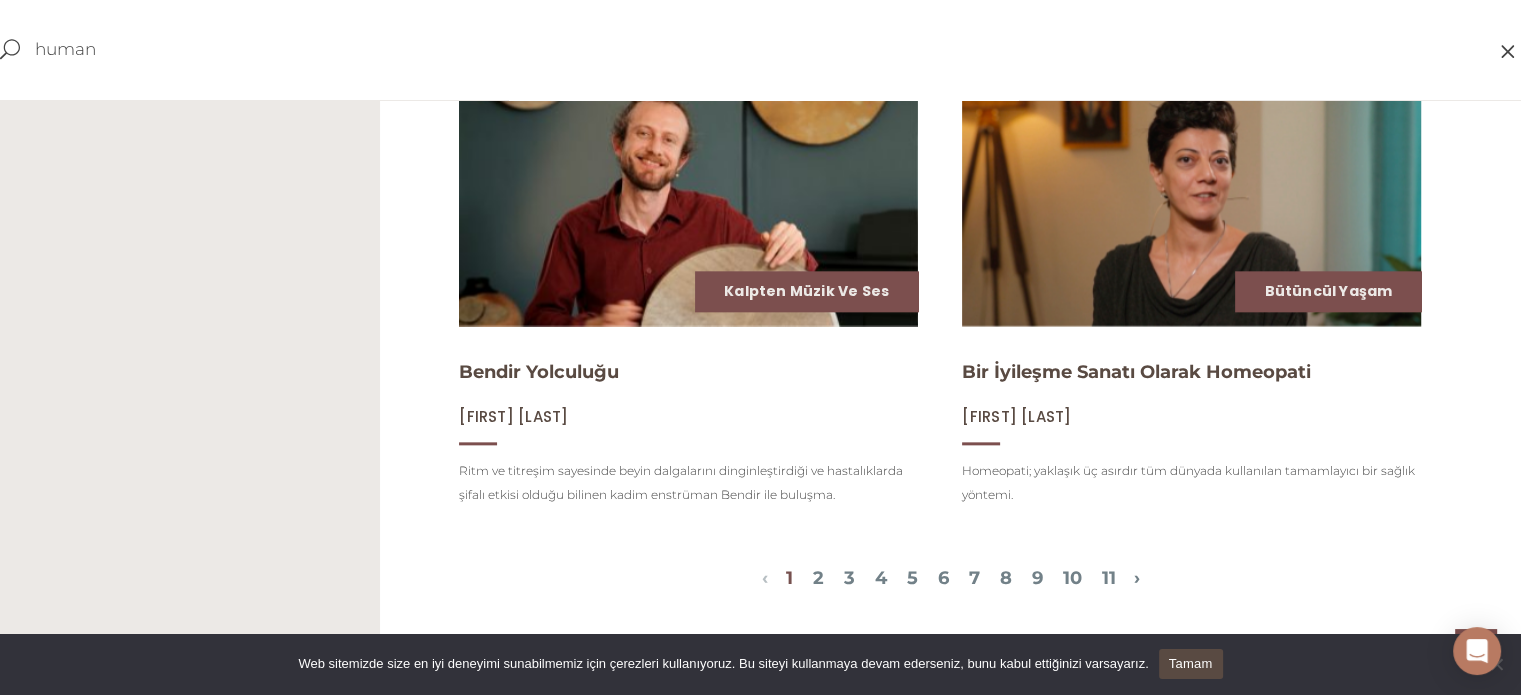 type on "human" 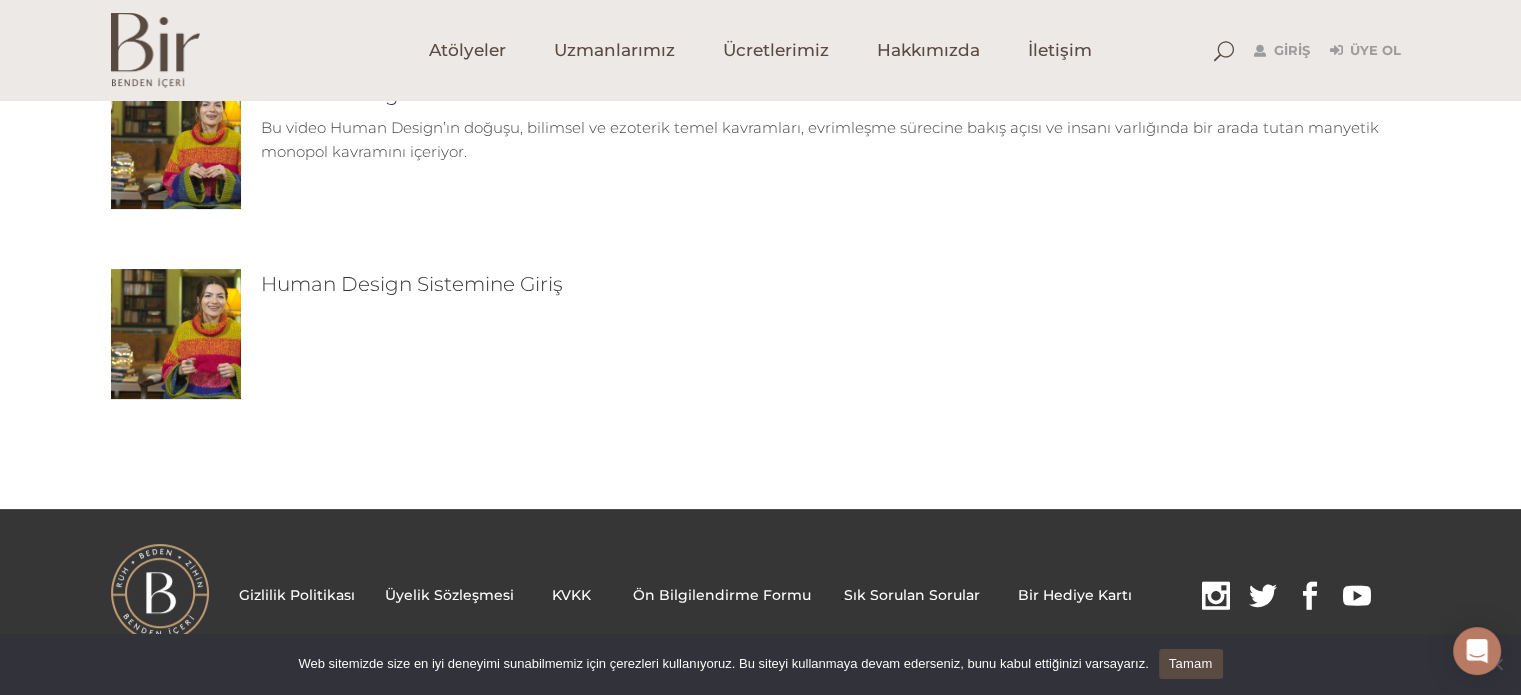 scroll, scrollTop: 460, scrollLeft: 0, axis: vertical 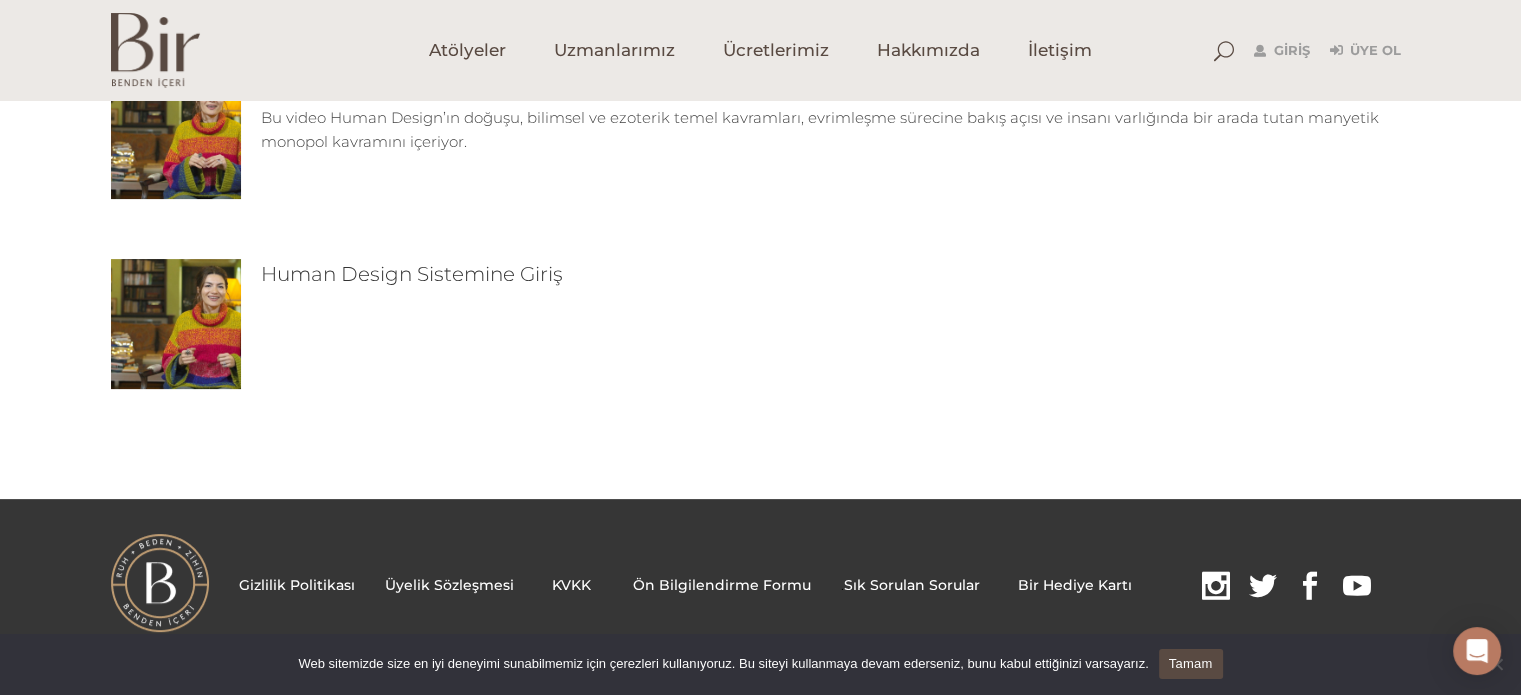 click at bounding box center [176, 324] 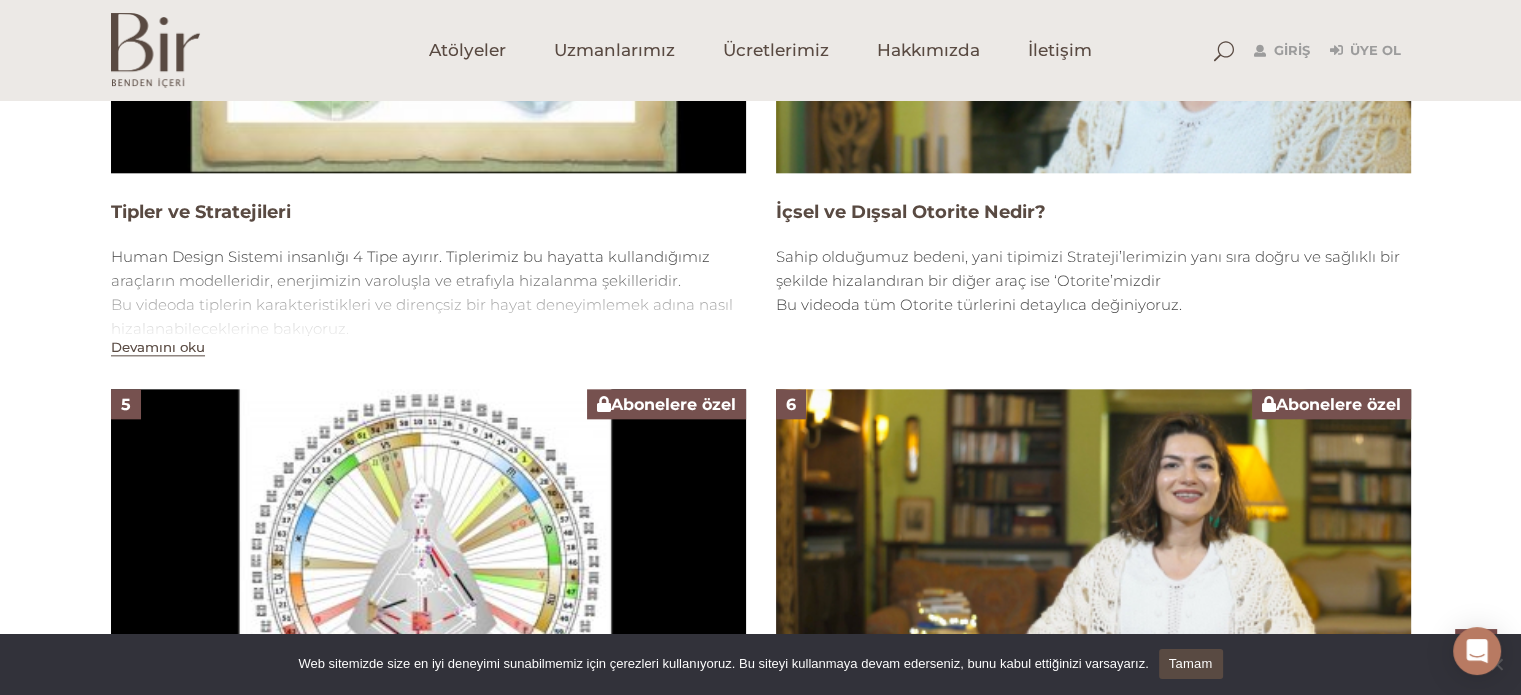 scroll, scrollTop: 2192, scrollLeft: 0, axis: vertical 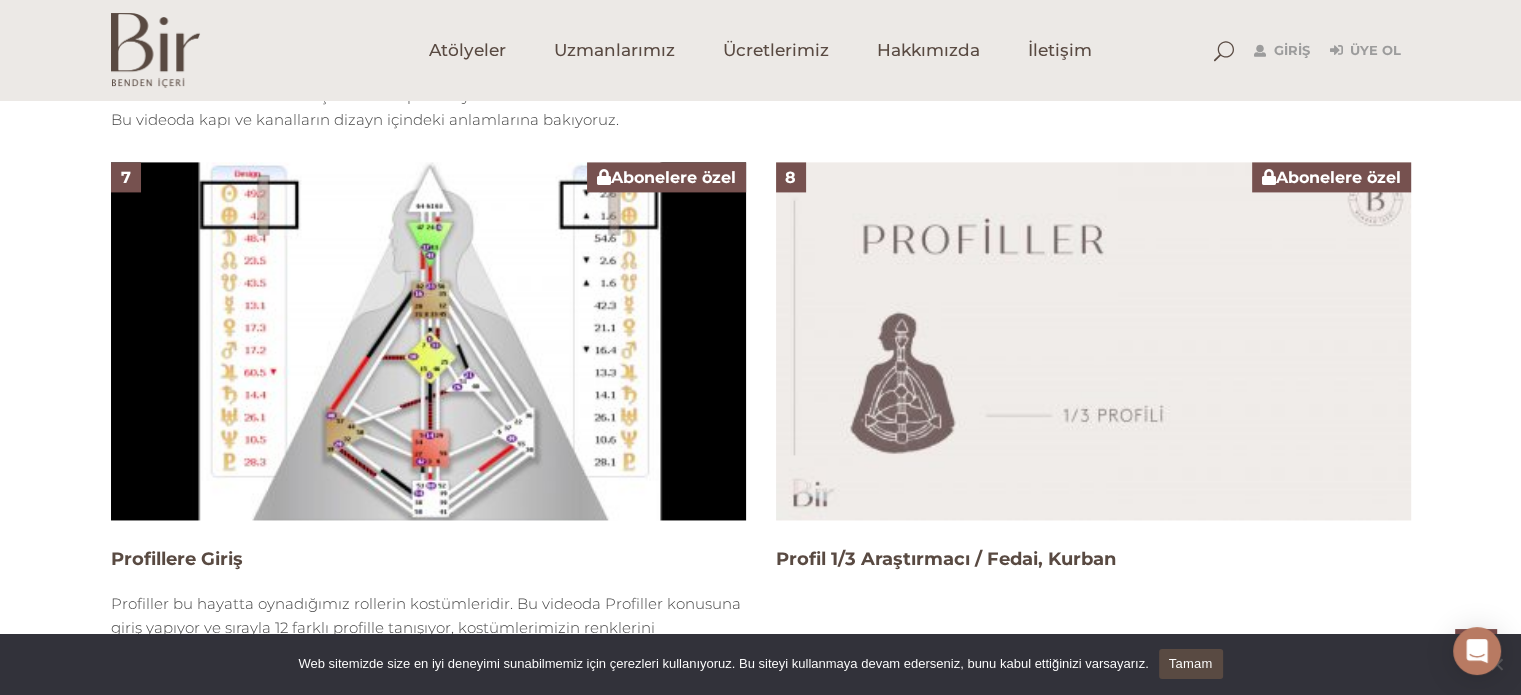 click at bounding box center [1093, 340] 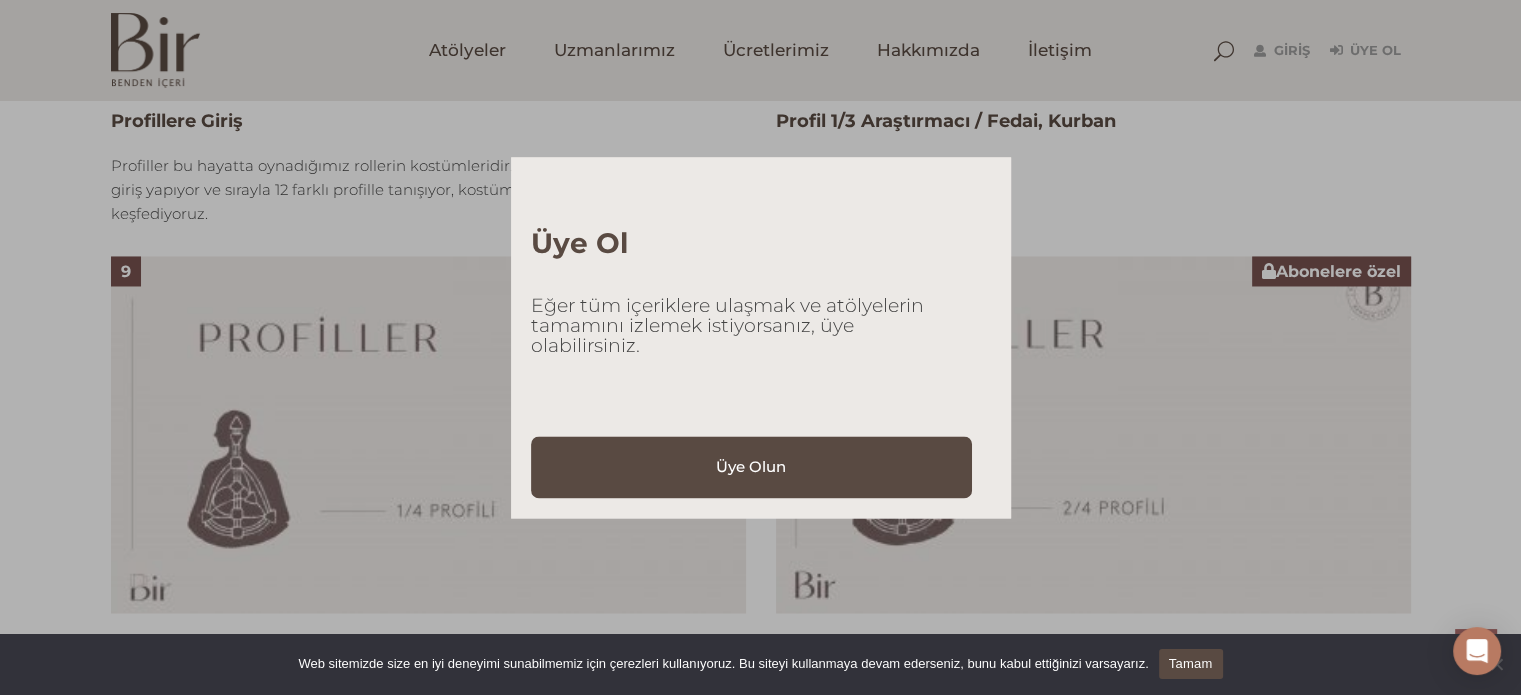 scroll, scrollTop: 3387, scrollLeft: 0, axis: vertical 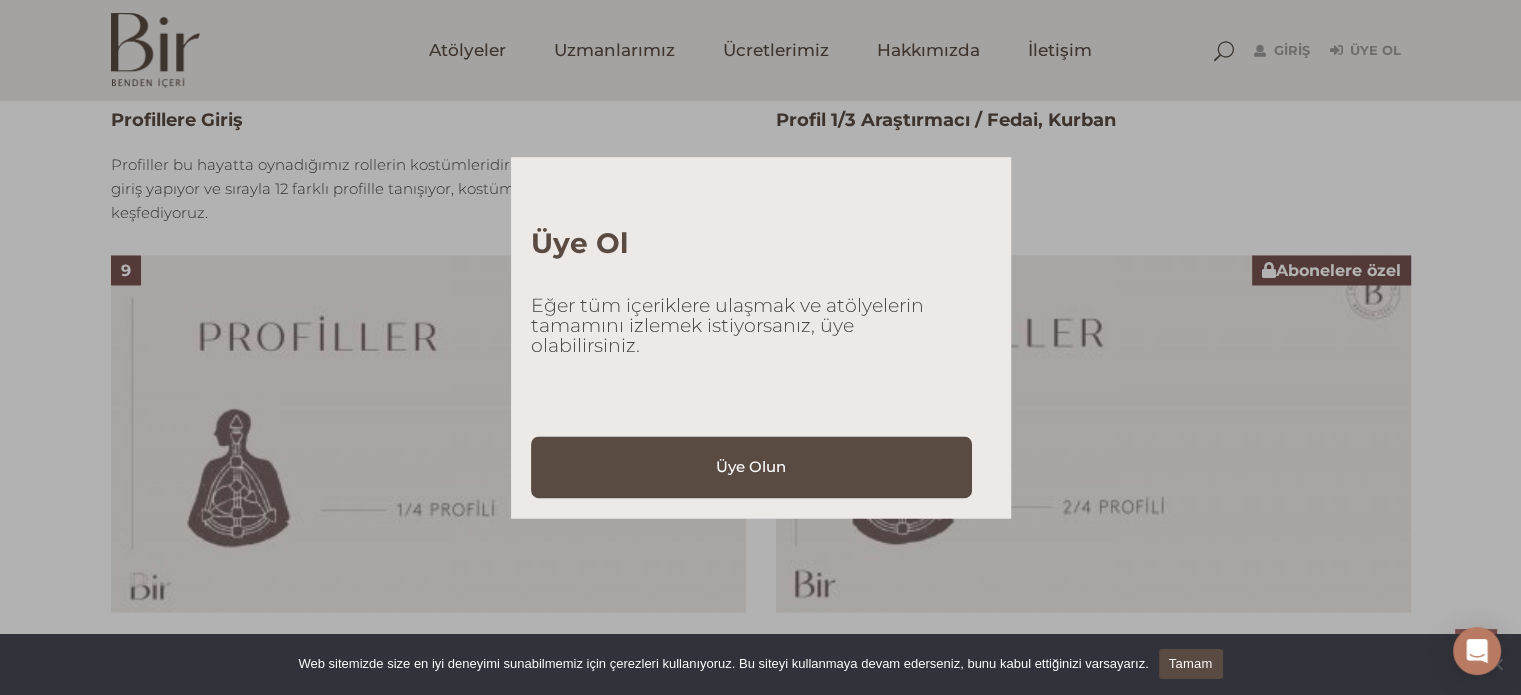 click on "Üye Ol
Eğer tüm içeriklere ulaşmak ve atölyelerin tamamını izlemek istiyorsanız, üye olabilirsiniz.
Üye Olun" at bounding box center (760, 347) 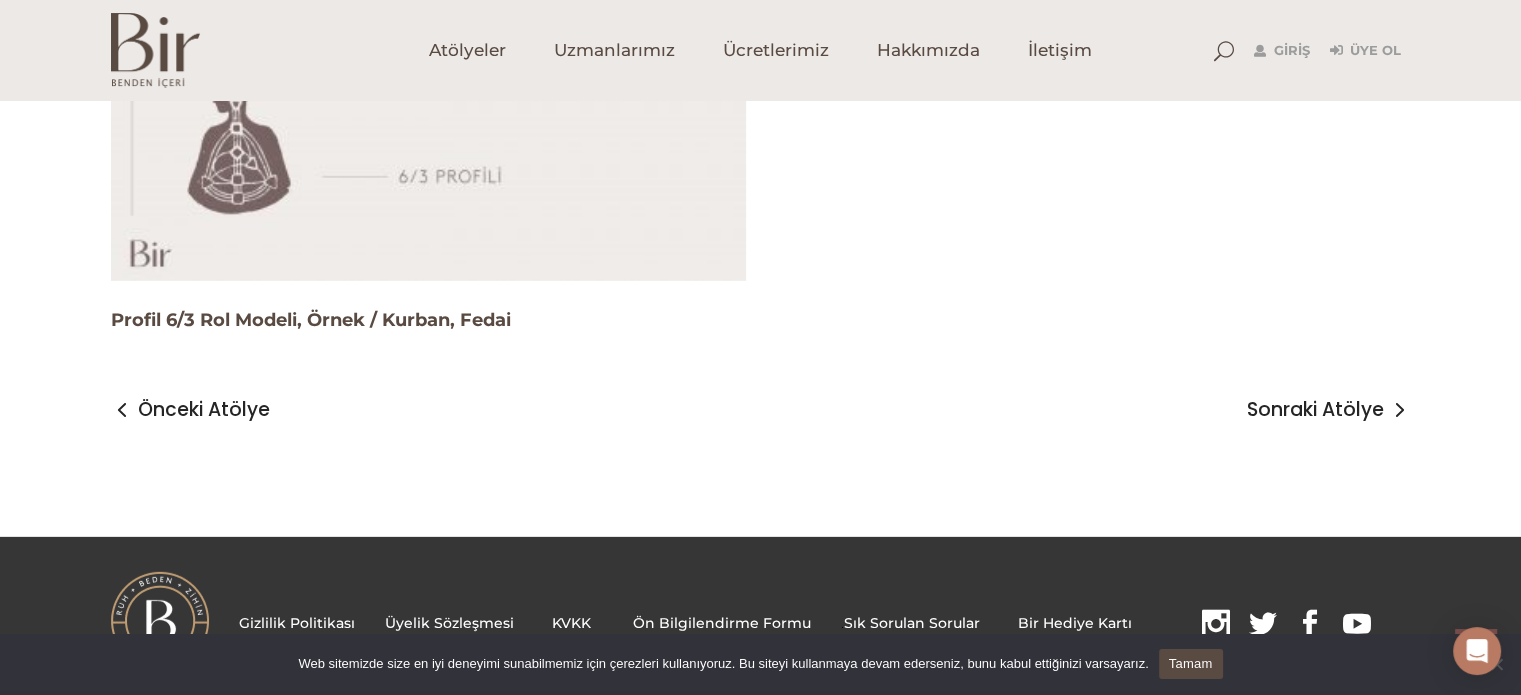 scroll, scrollTop: 6060, scrollLeft: 0, axis: vertical 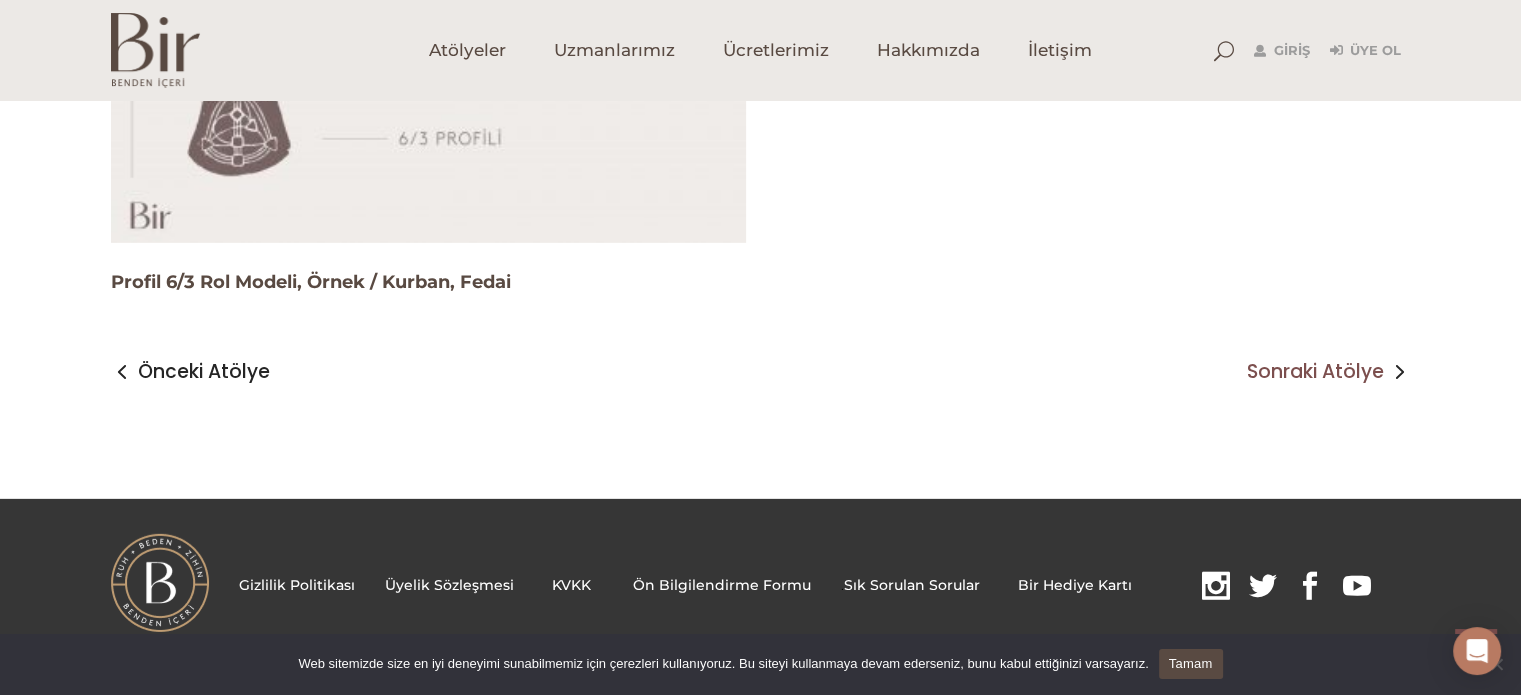 click on "Sonraki Atölye" at bounding box center [1315, 372] 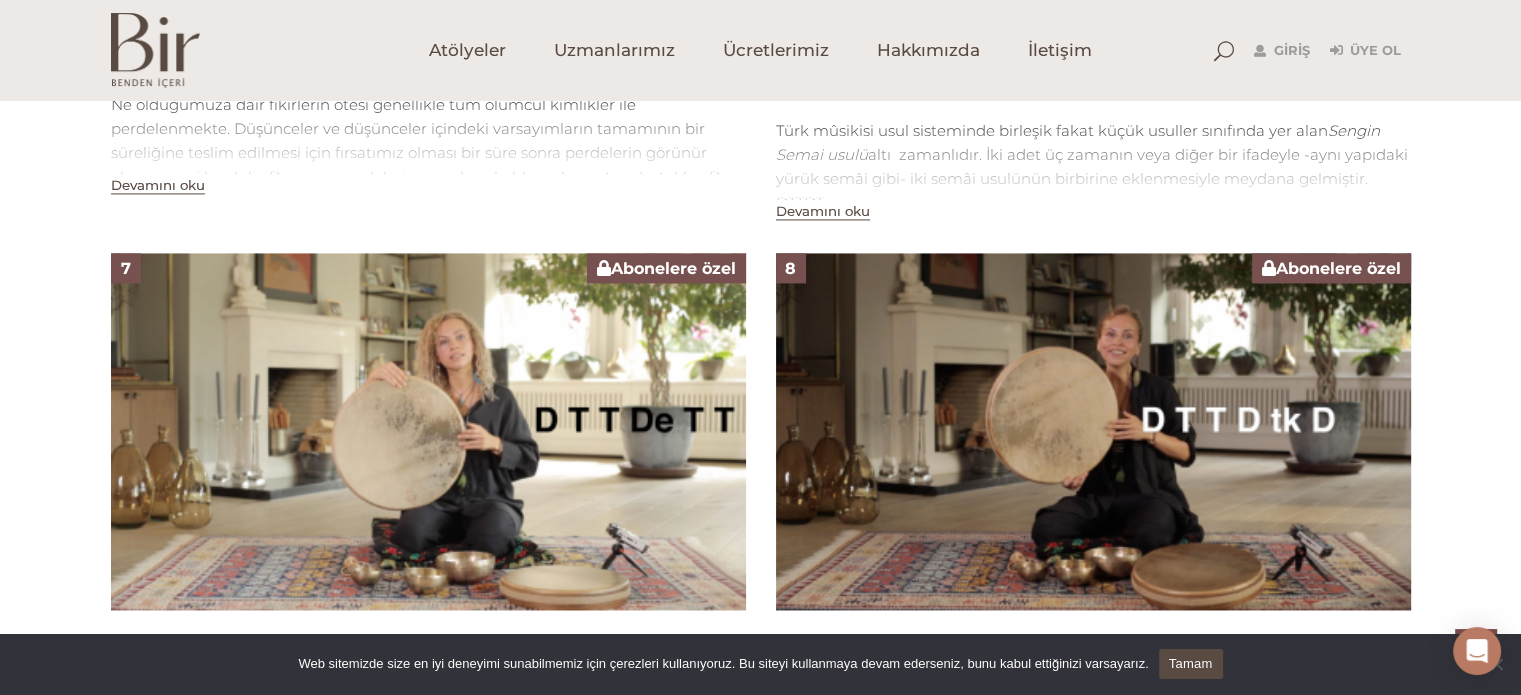 scroll, scrollTop: 3026, scrollLeft: 0, axis: vertical 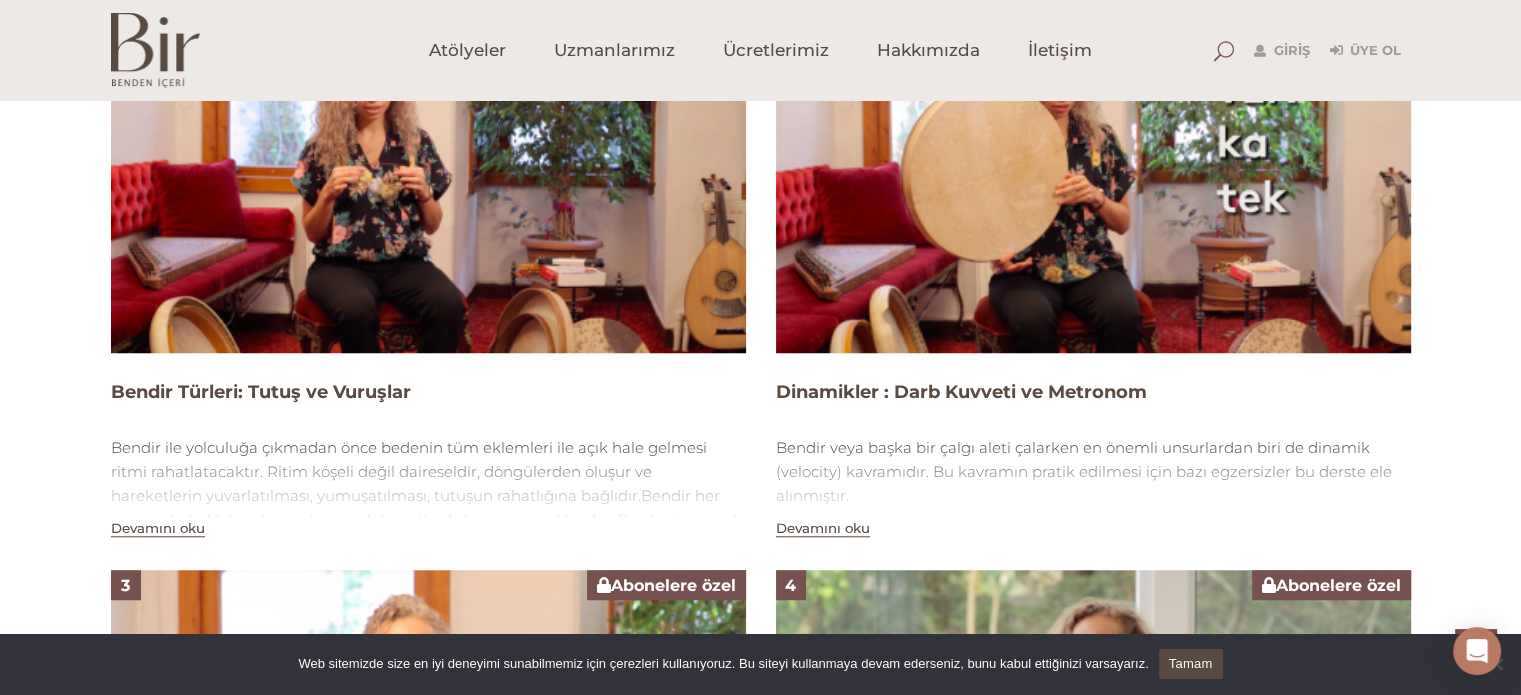 click at bounding box center [1224, 51] 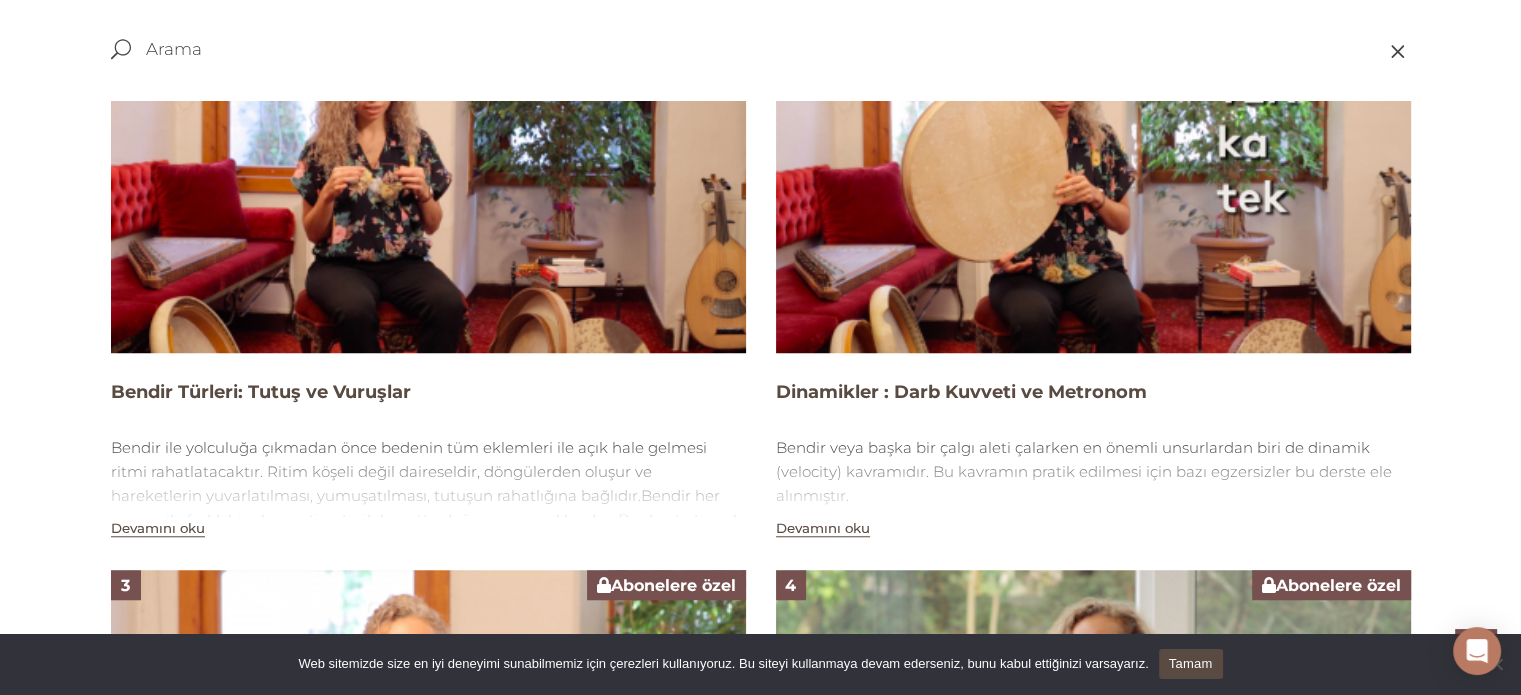 click at bounding box center [666, 49] 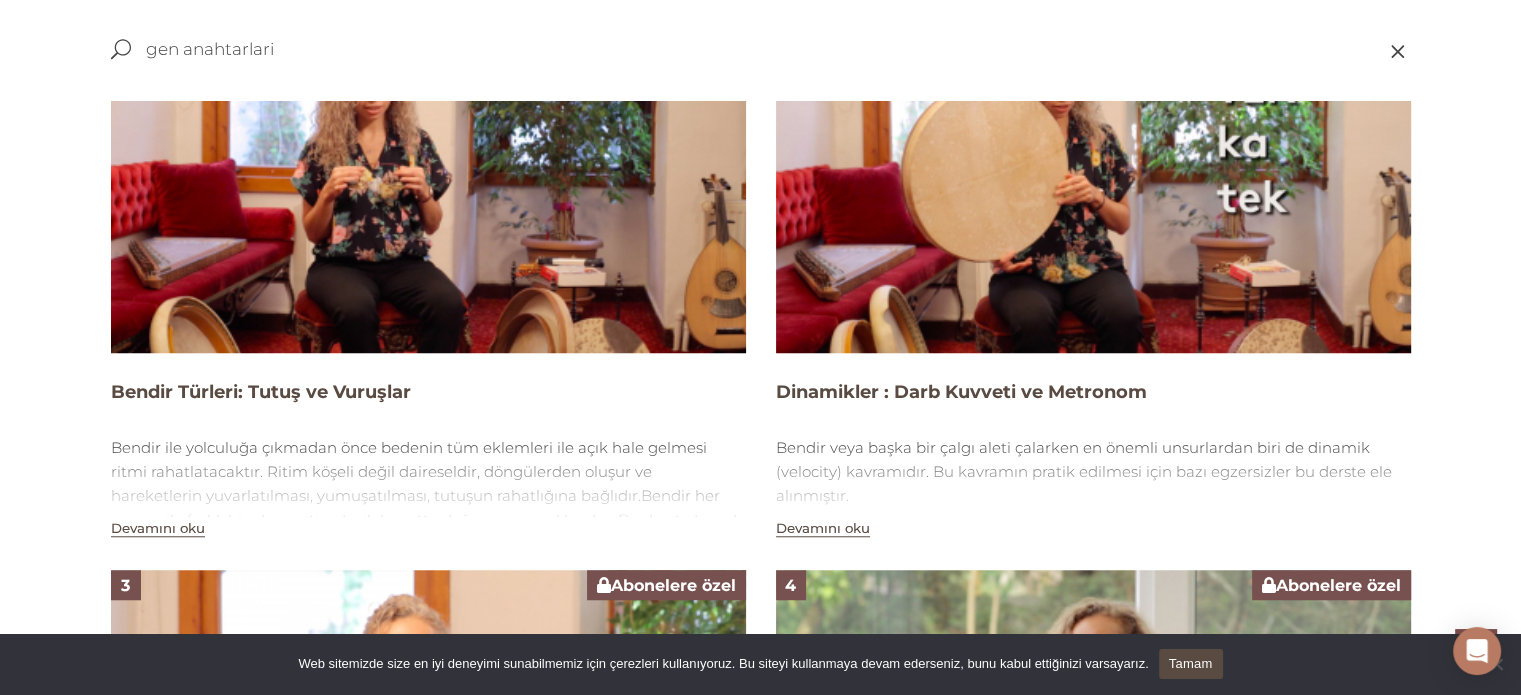 type on "gen anahtarlari" 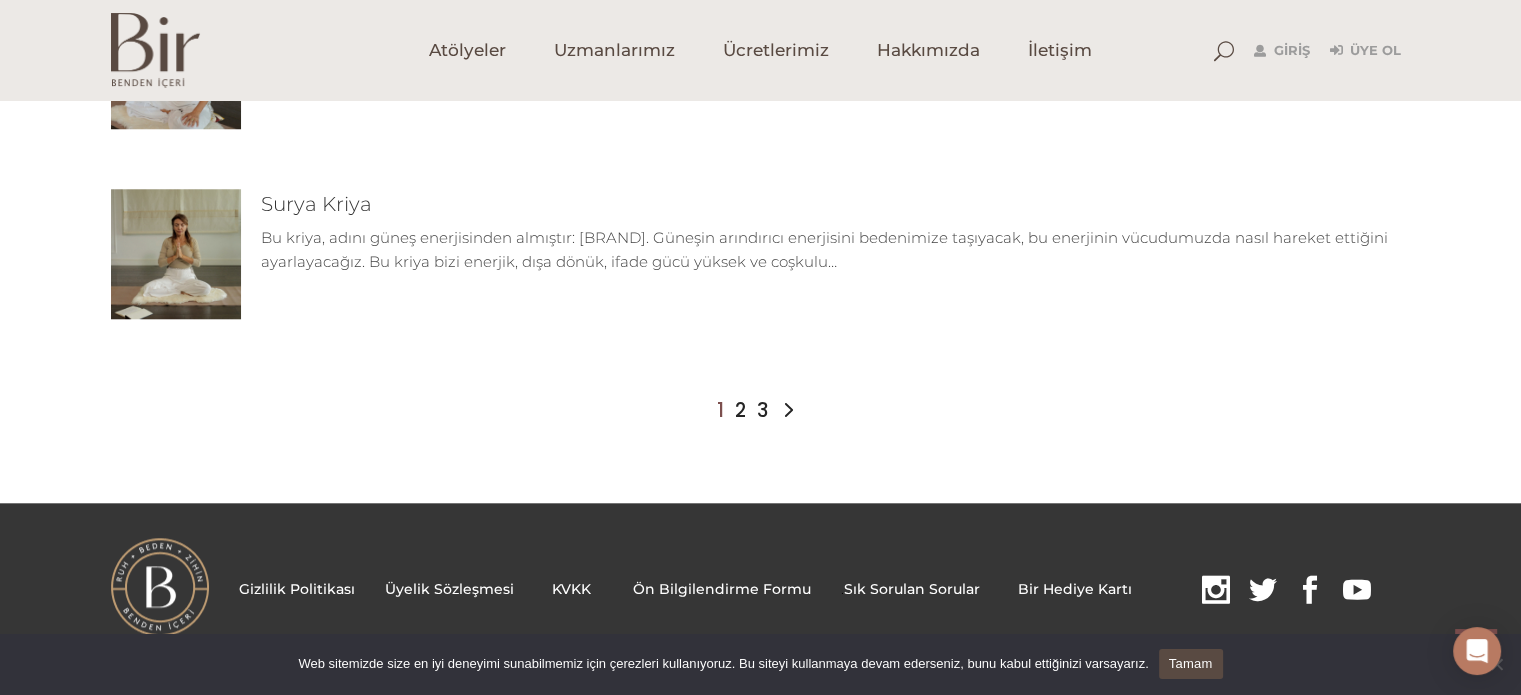 scroll, scrollTop: 1864, scrollLeft: 0, axis: vertical 